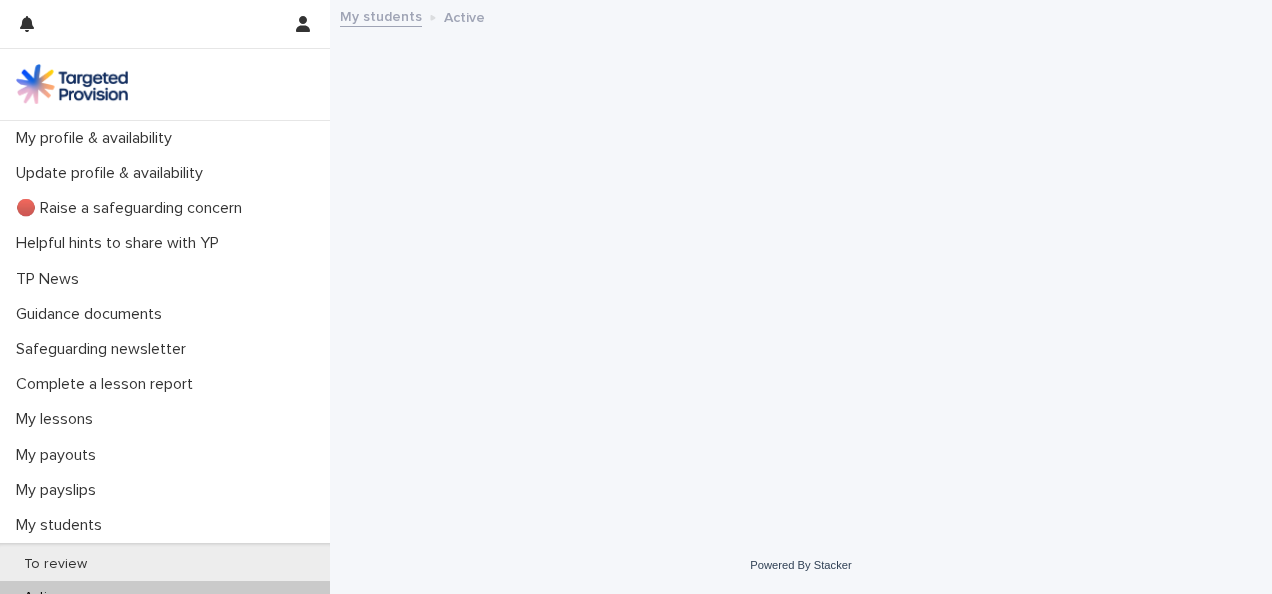 scroll, scrollTop: 0, scrollLeft: 0, axis: both 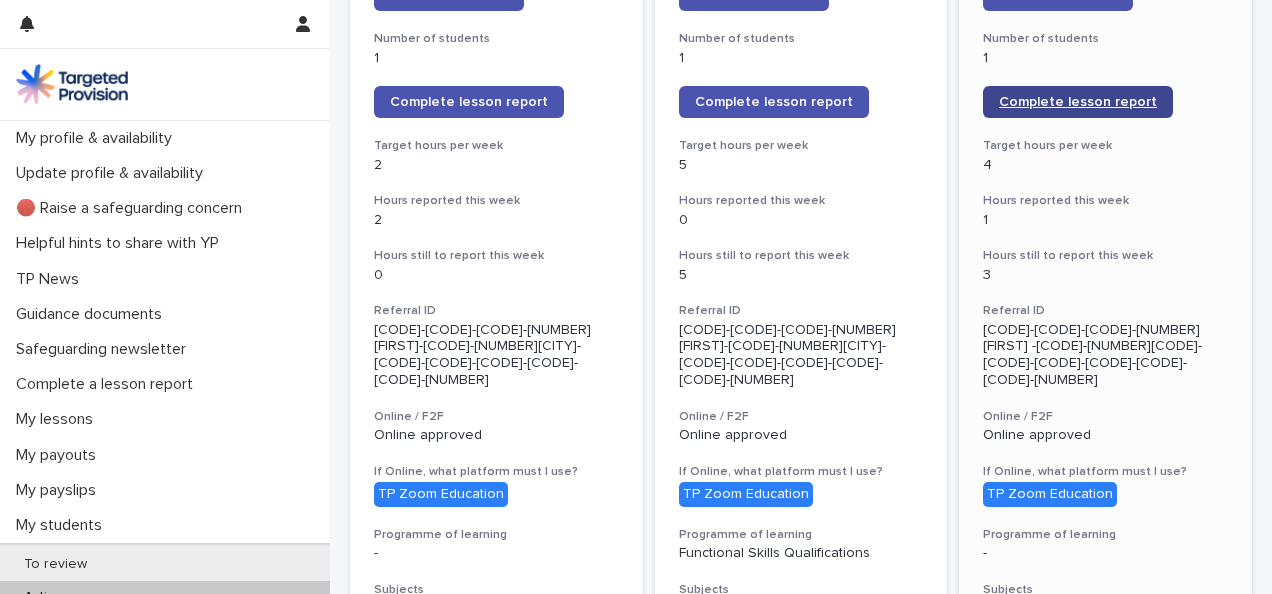 click on "Complete lesson report" at bounding box center [1078, 102] 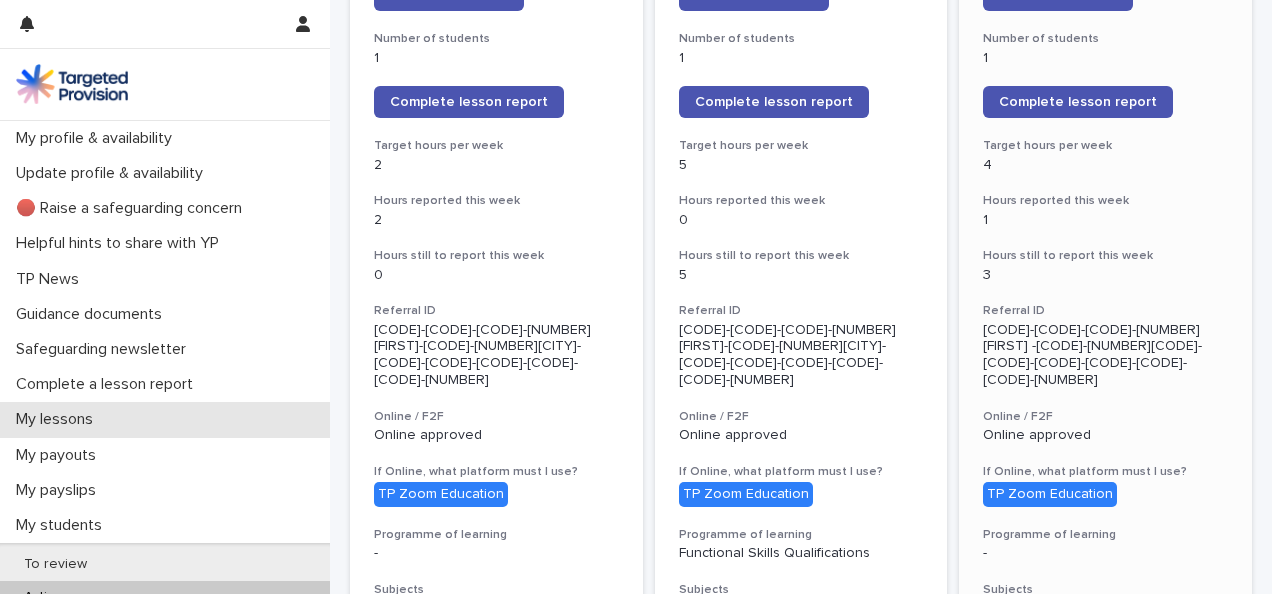 click on "My lessons" at bounding box center [58, 419] 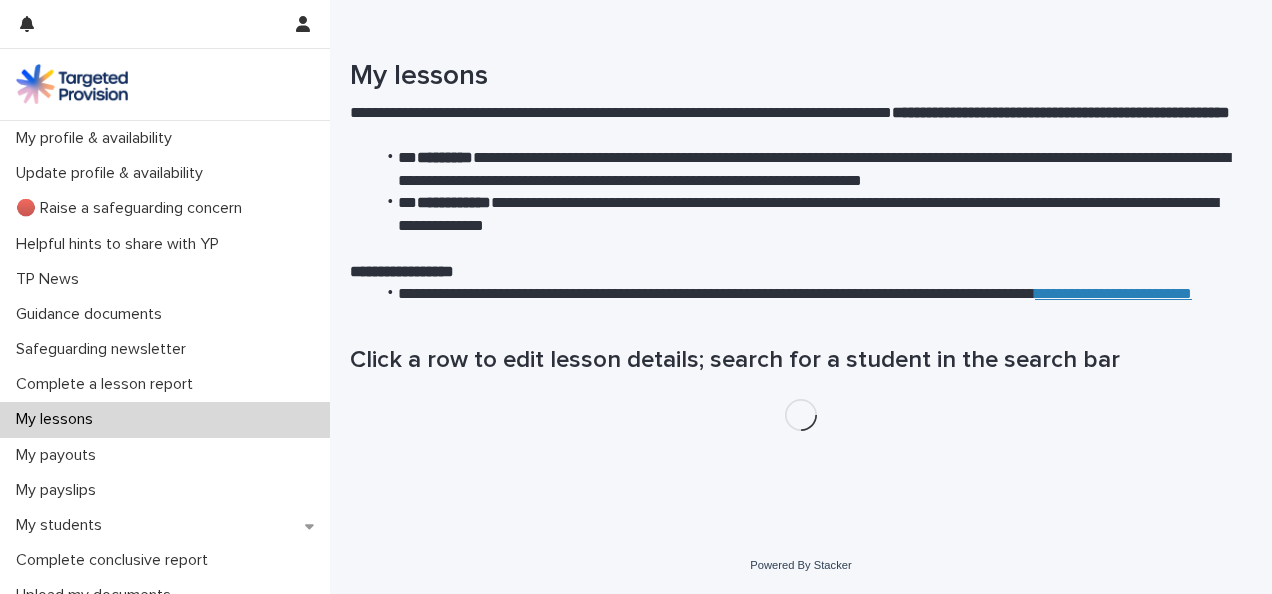 scroll, scrollTop: 0, scrollLeft: 0, axis: both 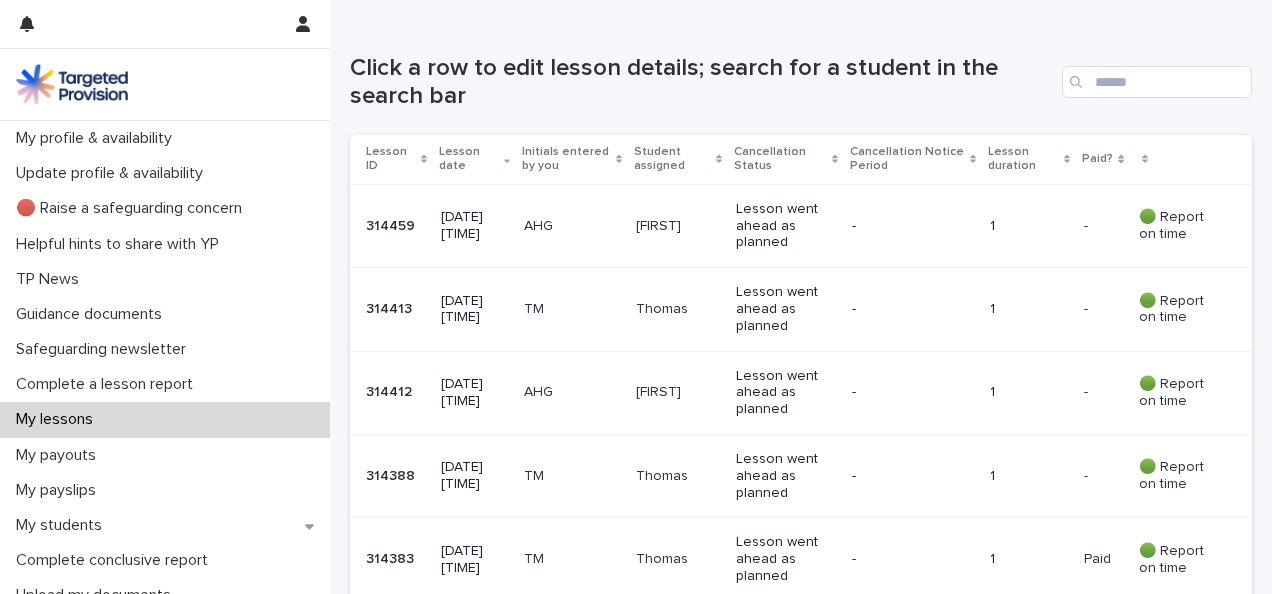 click on "Lesson went ahead as planned" at bounding box center [786, 309] 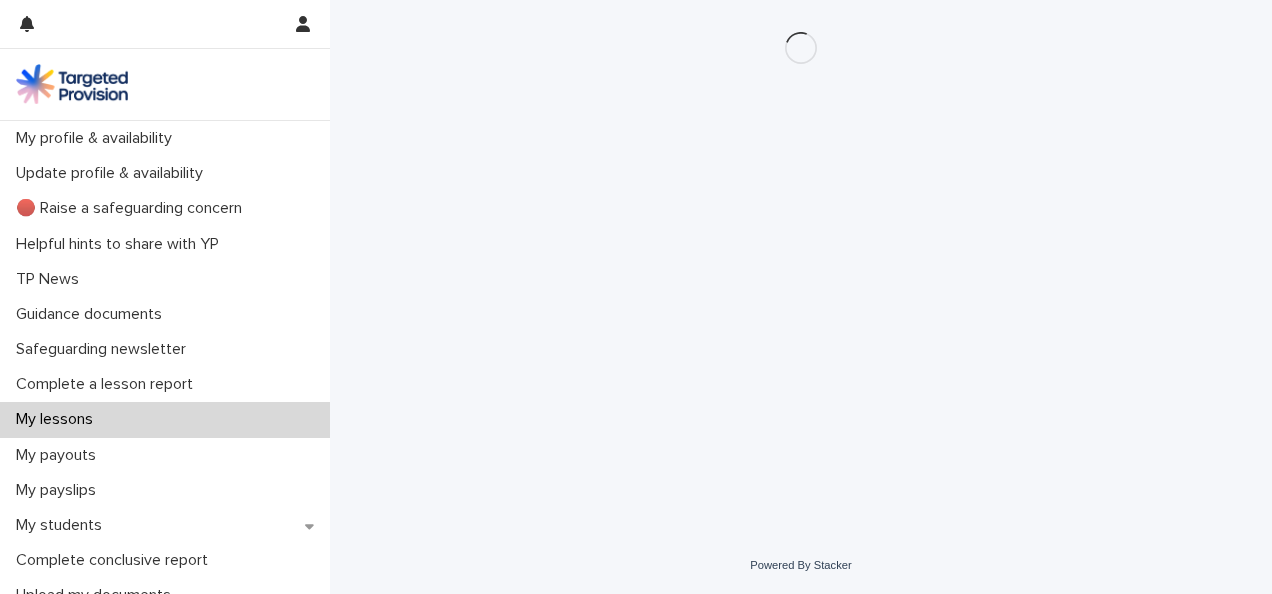 scroll, scrollTop: 0, scrollLeft: 0, axis: both 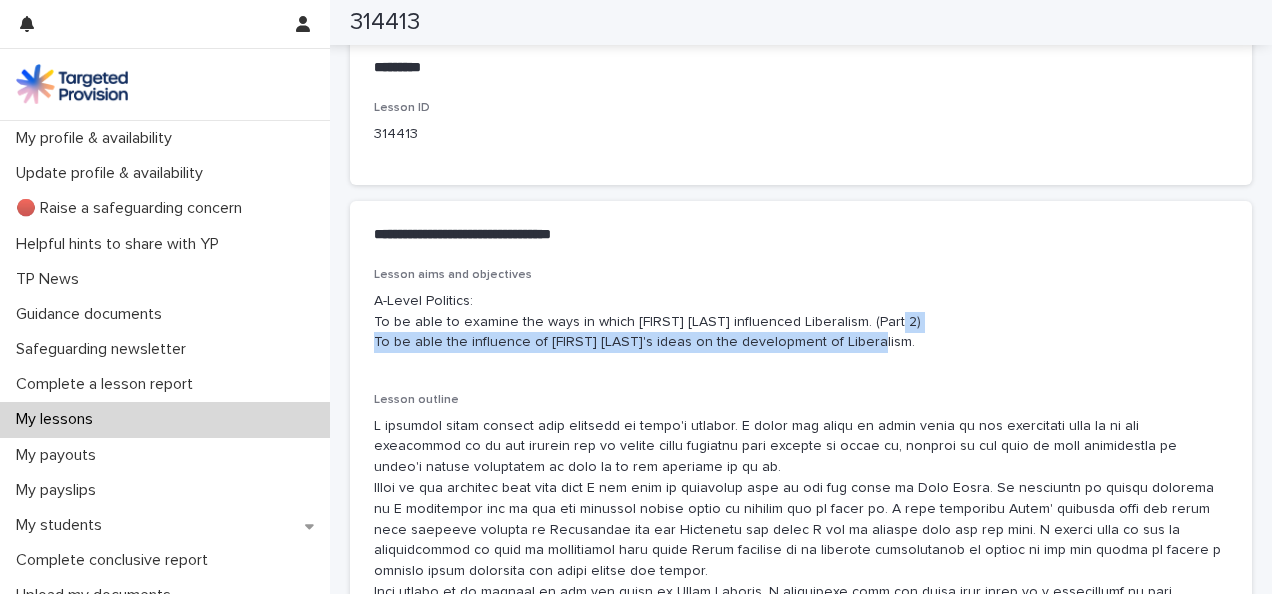 drag, startPoint x: 375, startPoint y: 338, endPoint x: 886, endPoint y: 342, distance: 511.01566 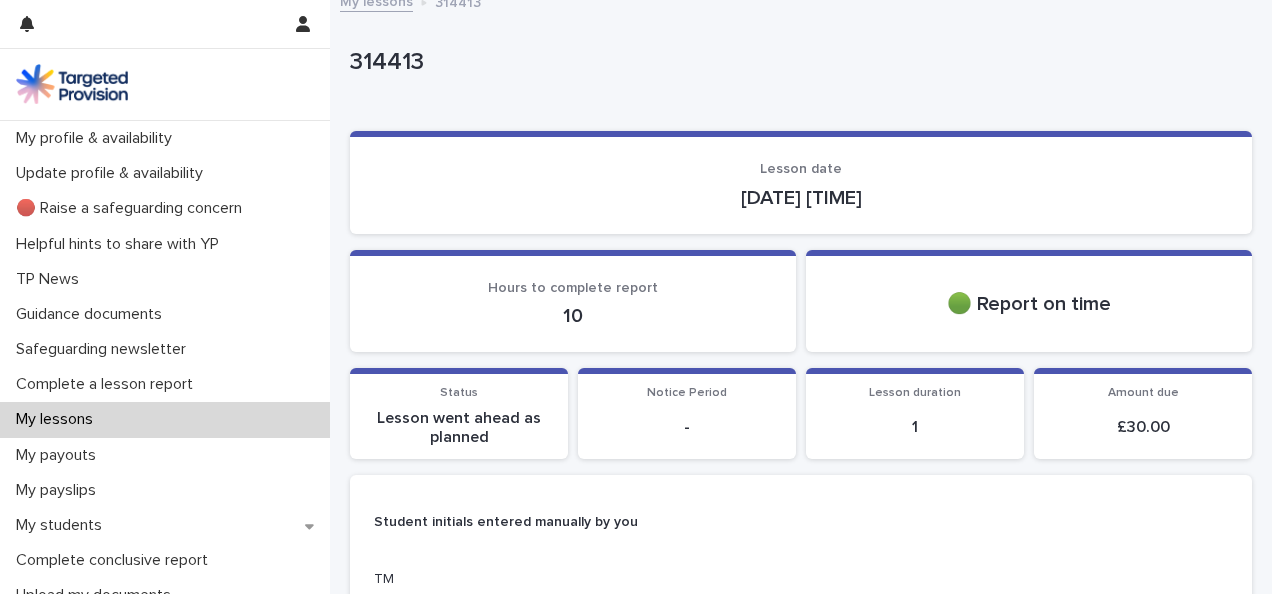 scroll, scrollTop: 0, scrollLeft: 0, axis: both 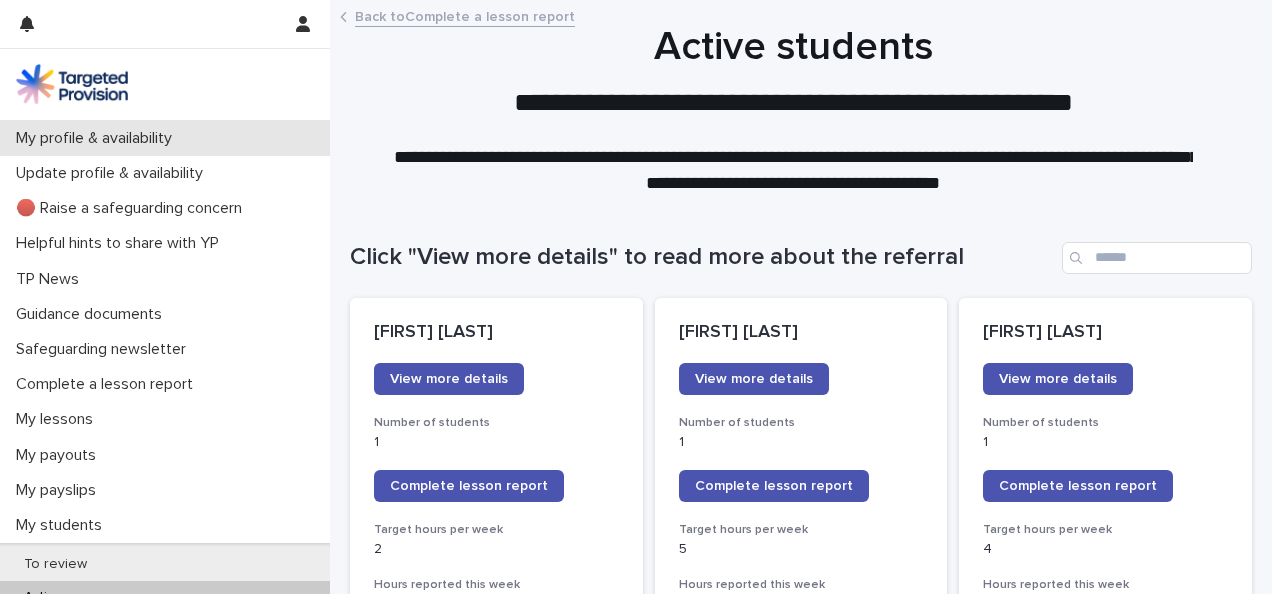 click on "My profile & availability" at bounding box center [98, 138] 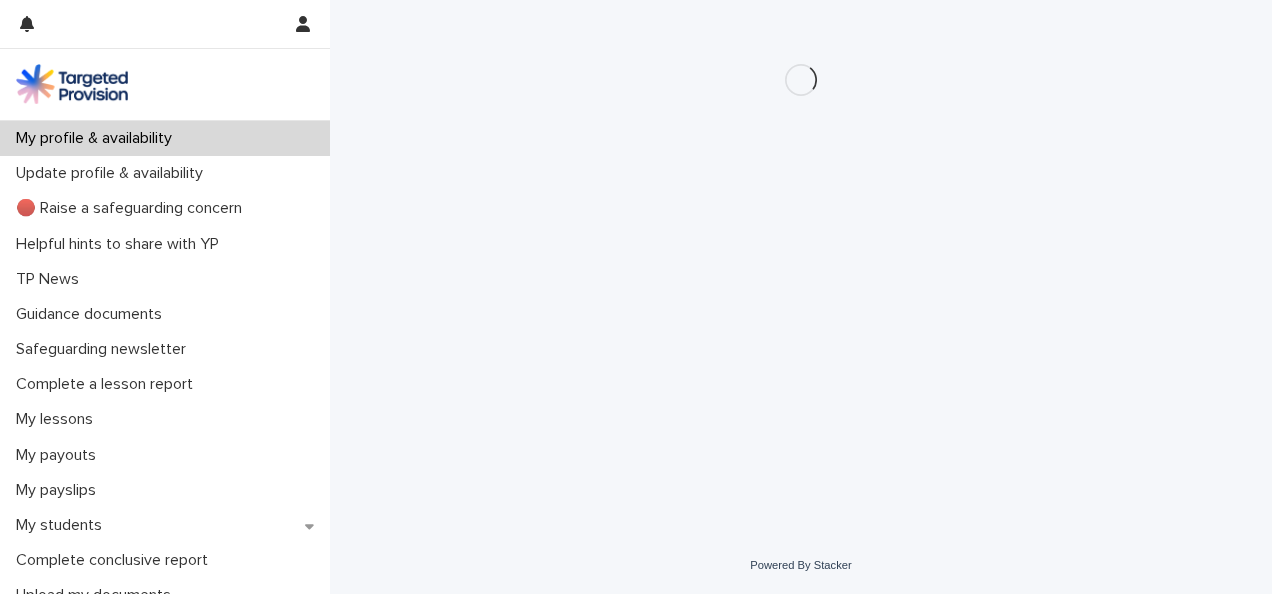 click at bounding box center [72, 84] 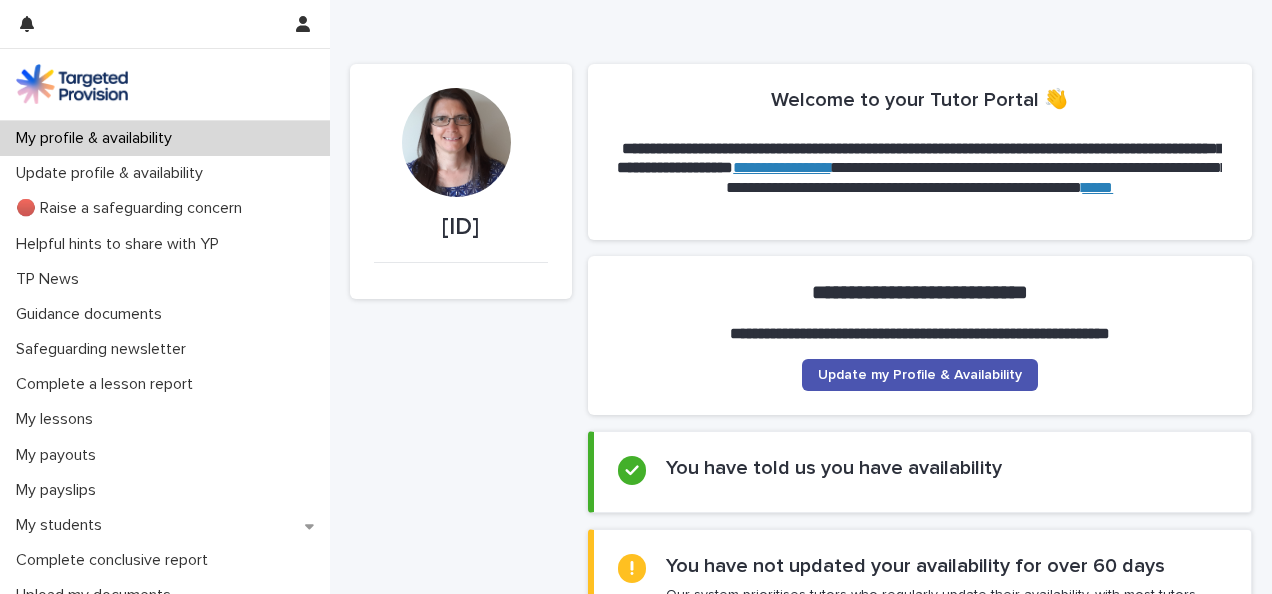 click at bounding box center [72, 84] 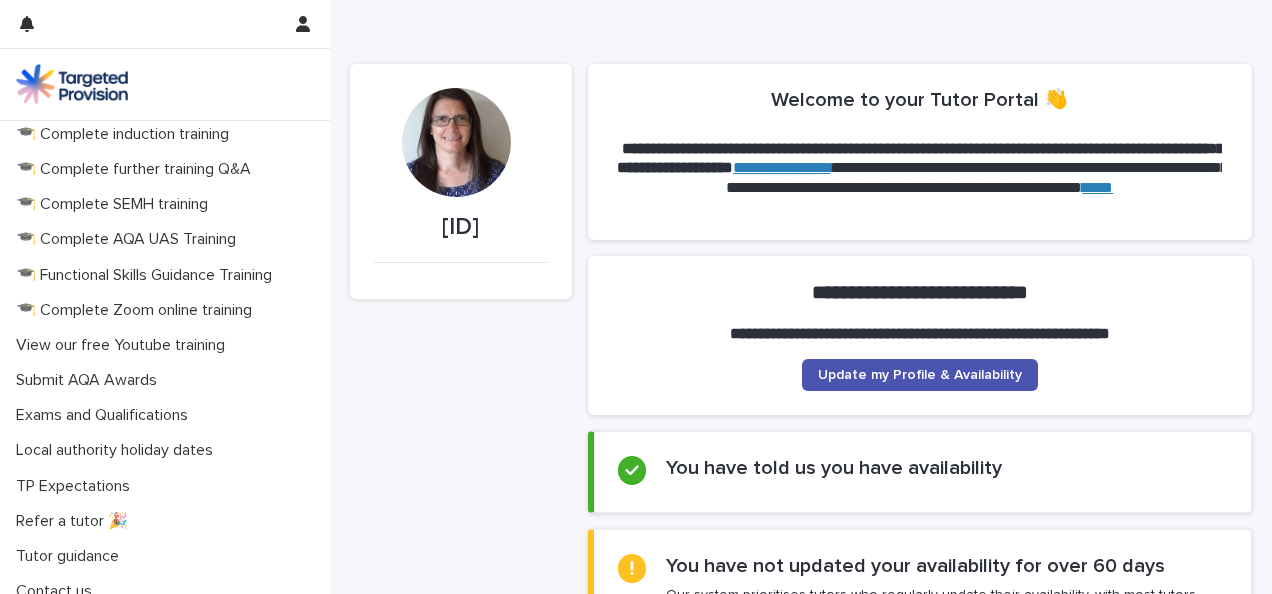 scroll, scrollTop: 547, scrollLeft: 0, axis: vertical 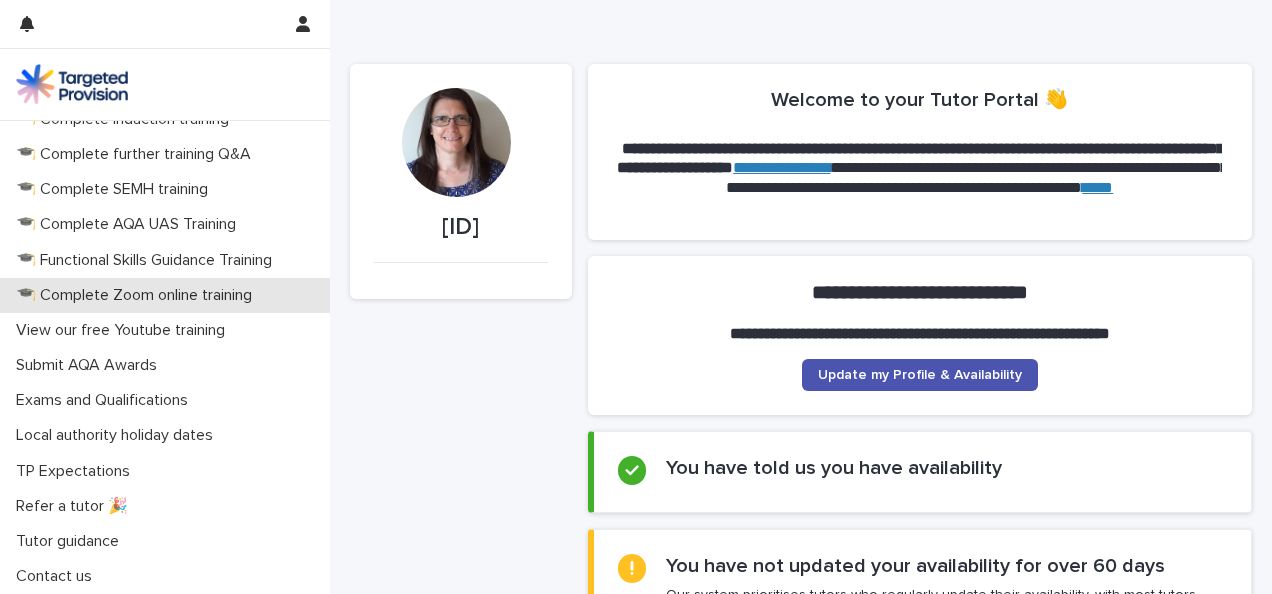 click on "🎓 Complete Zoom online training" at bounding box center (138, 295) 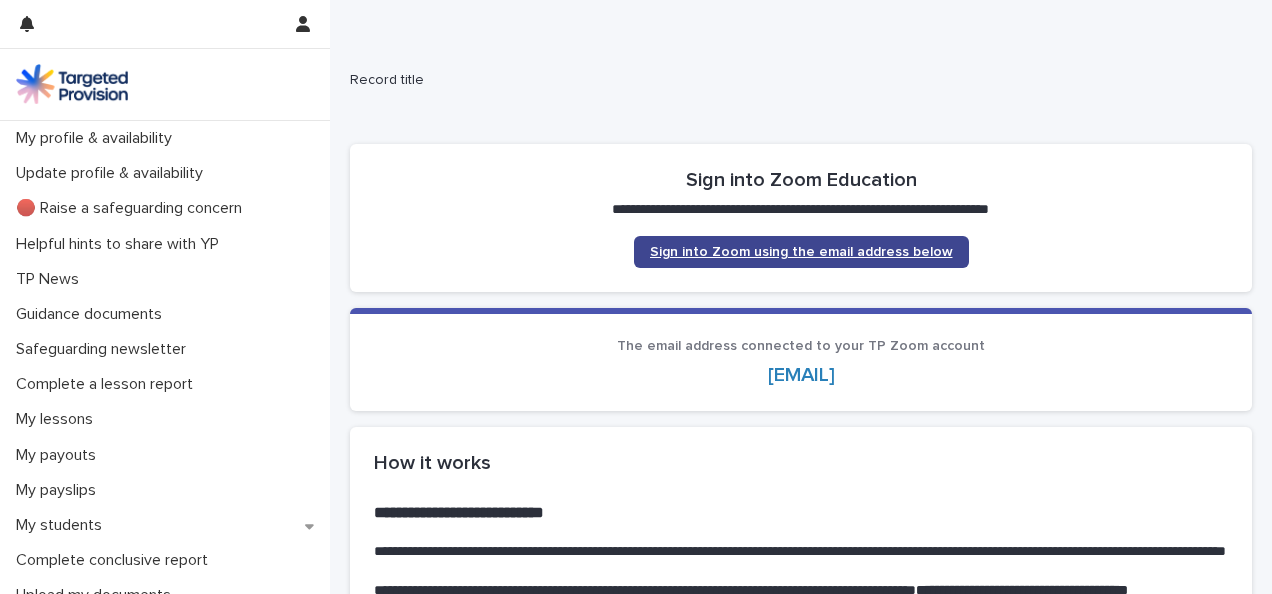 click on "Sign into Zoom using the email address below" at bounding box center [801, 252] 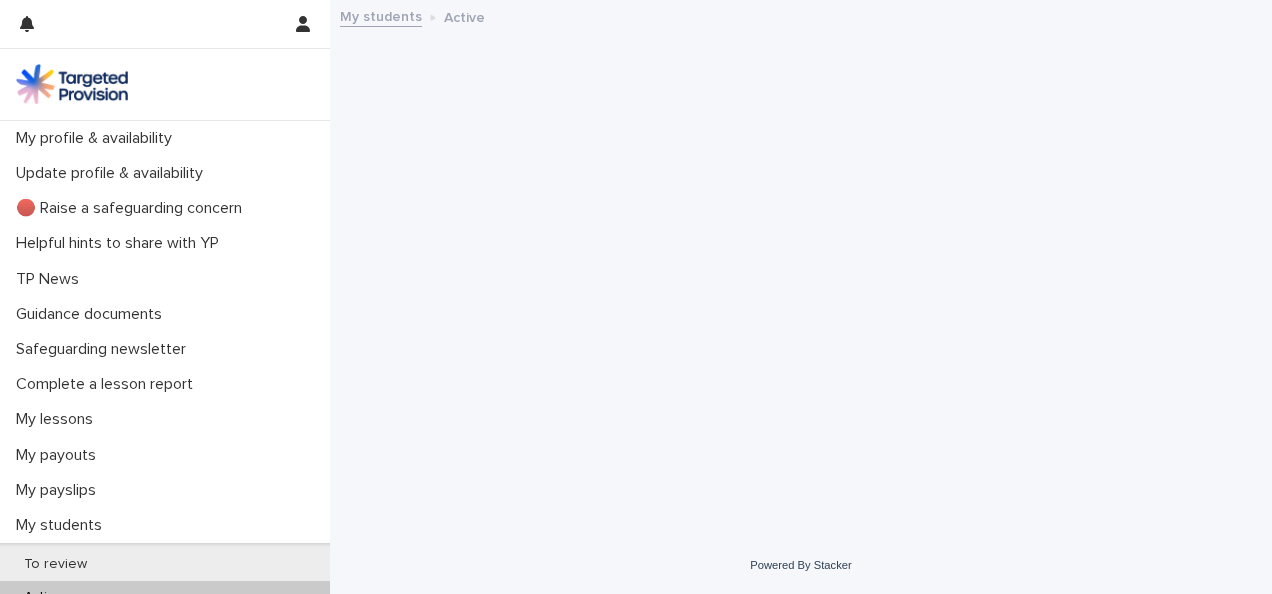 scroll, scrollTop: 0, scrollLeft: 0, axis: both 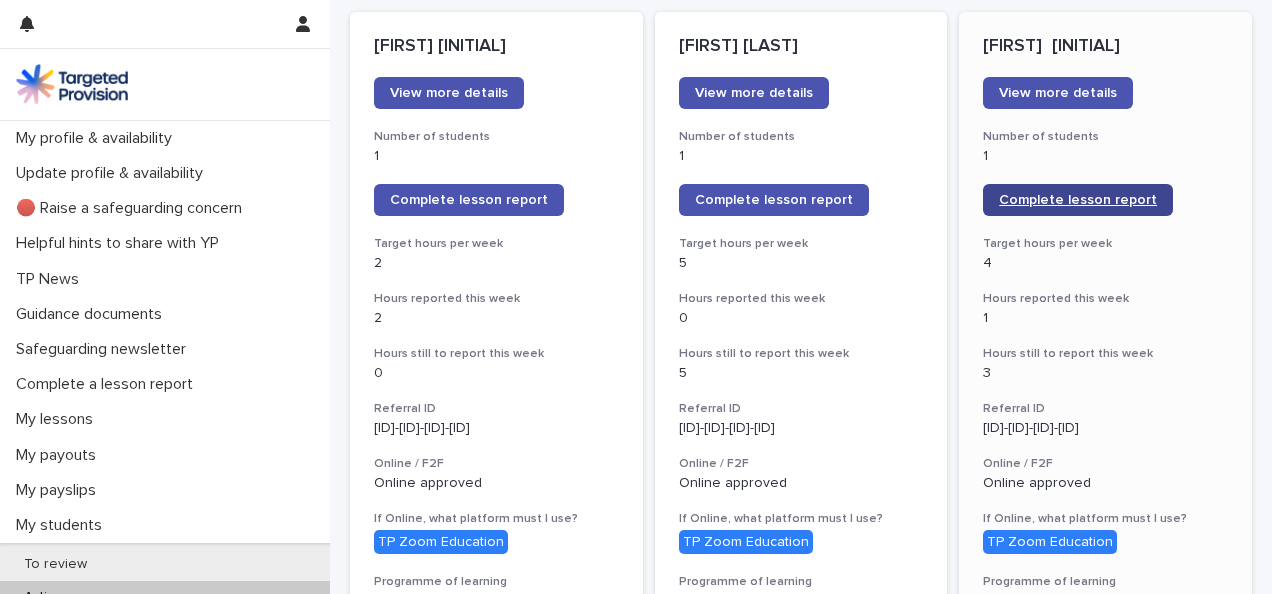 click on "Complete lesson report" at bounding box center (1078, 200) 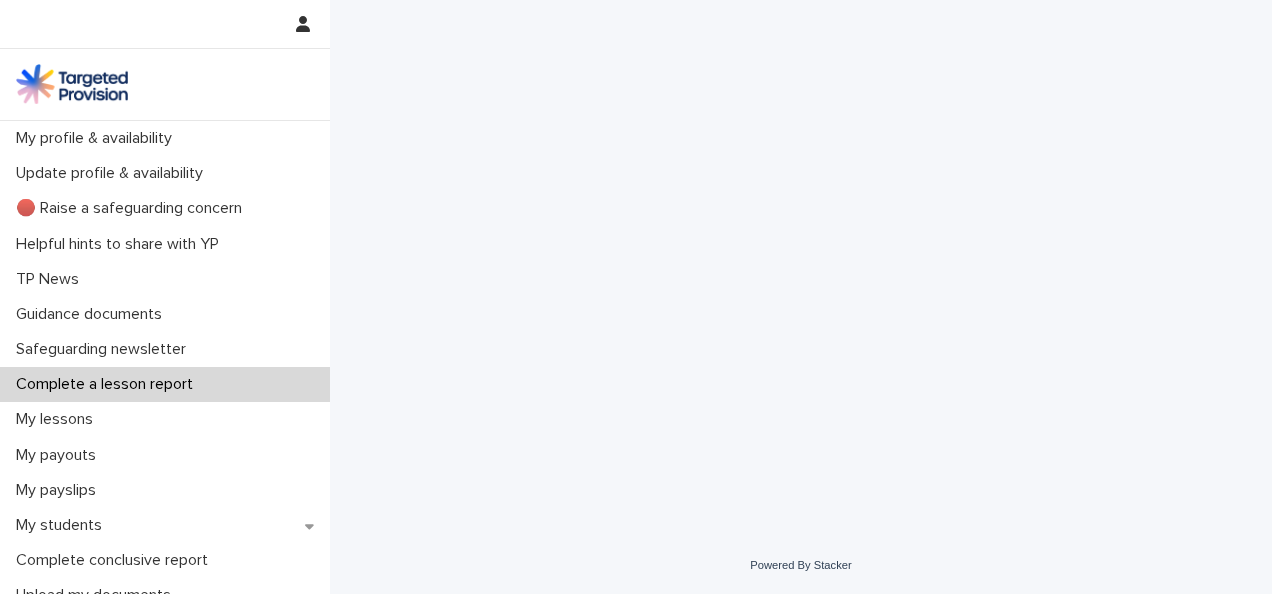 scroll, scrollTop: 0, scrollLeft: 0, axis: both 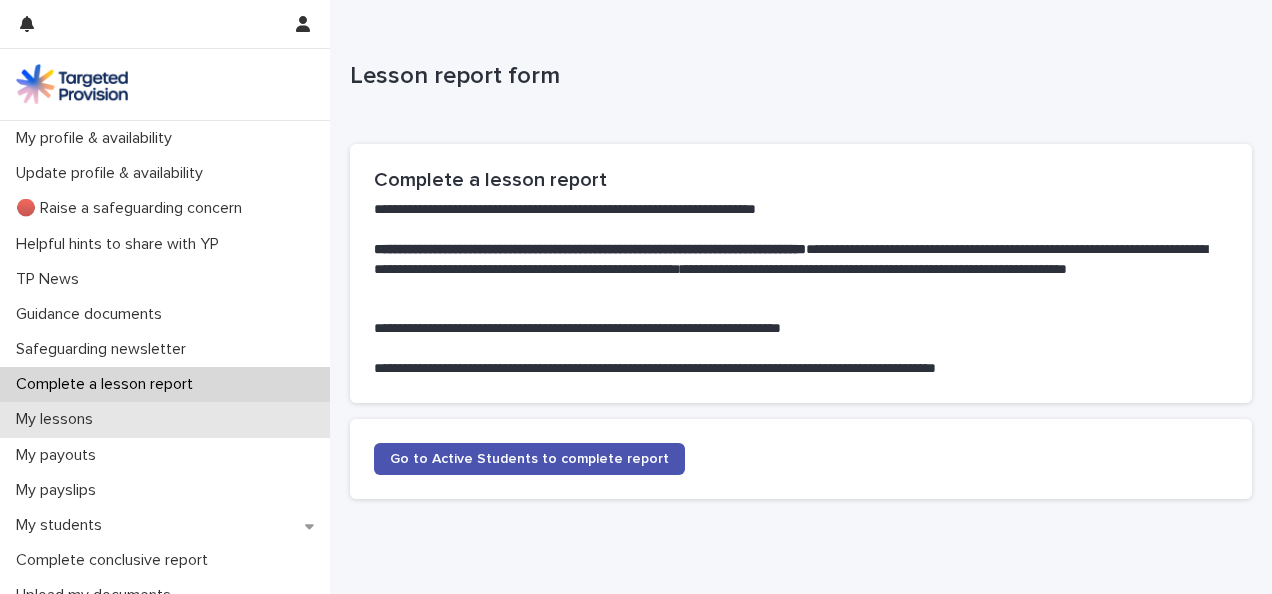 click on "My lessons" at bounding box center (58, 419) 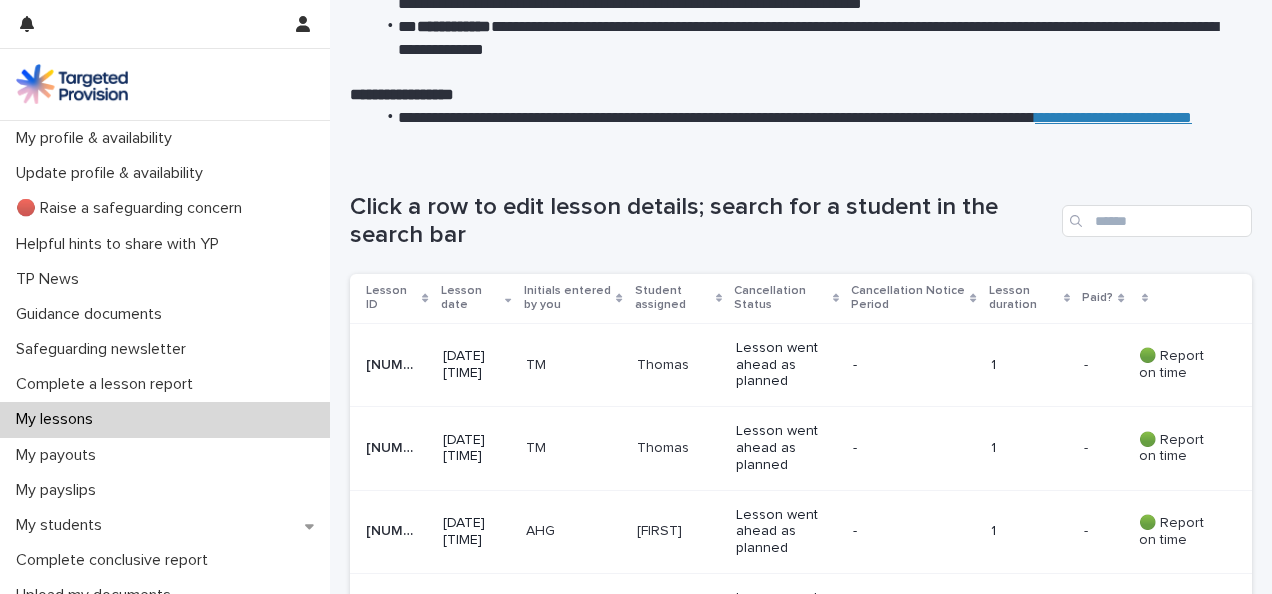 scroll, scrollTop: 0, scrollLeft: 0, axis: both 